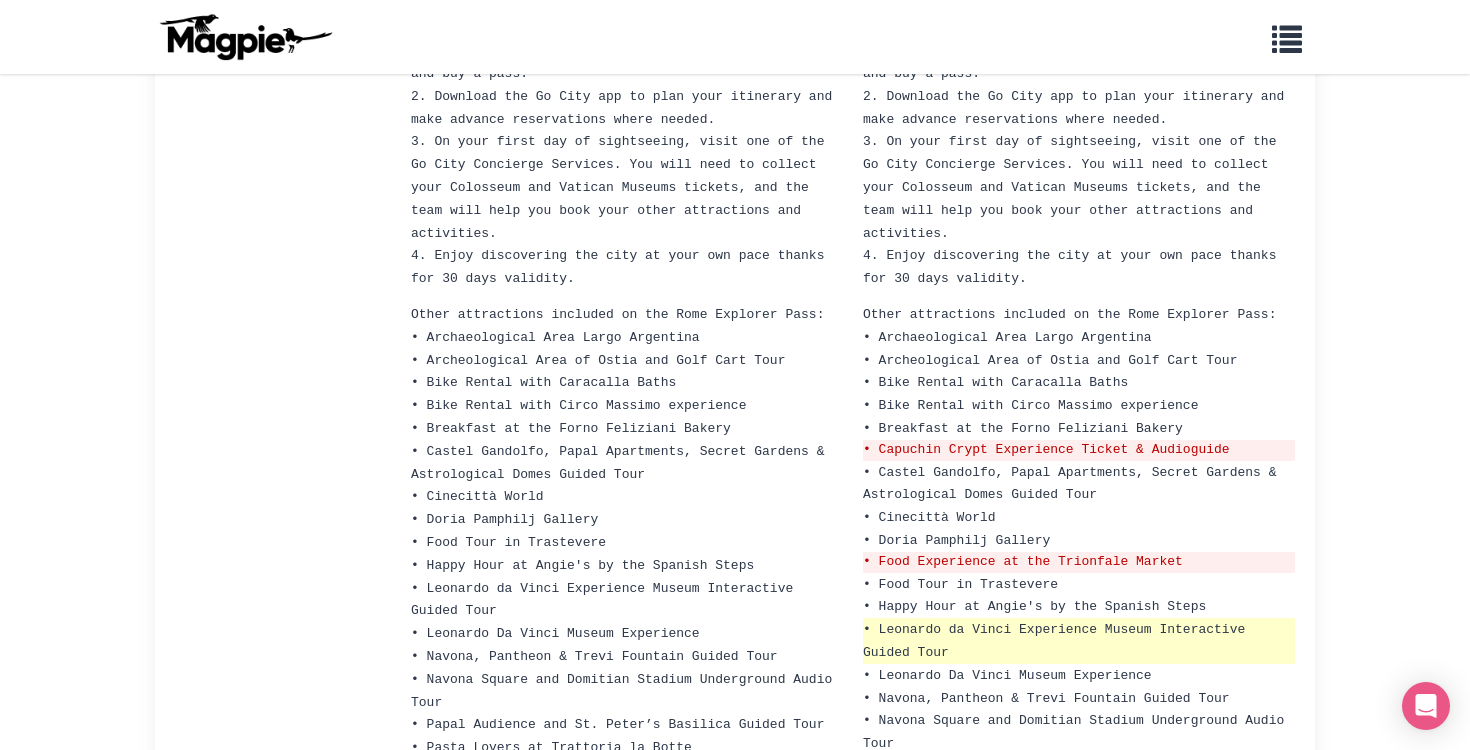 scroll, scrollTop: 916, scrollLeft: 0, axis: vertical 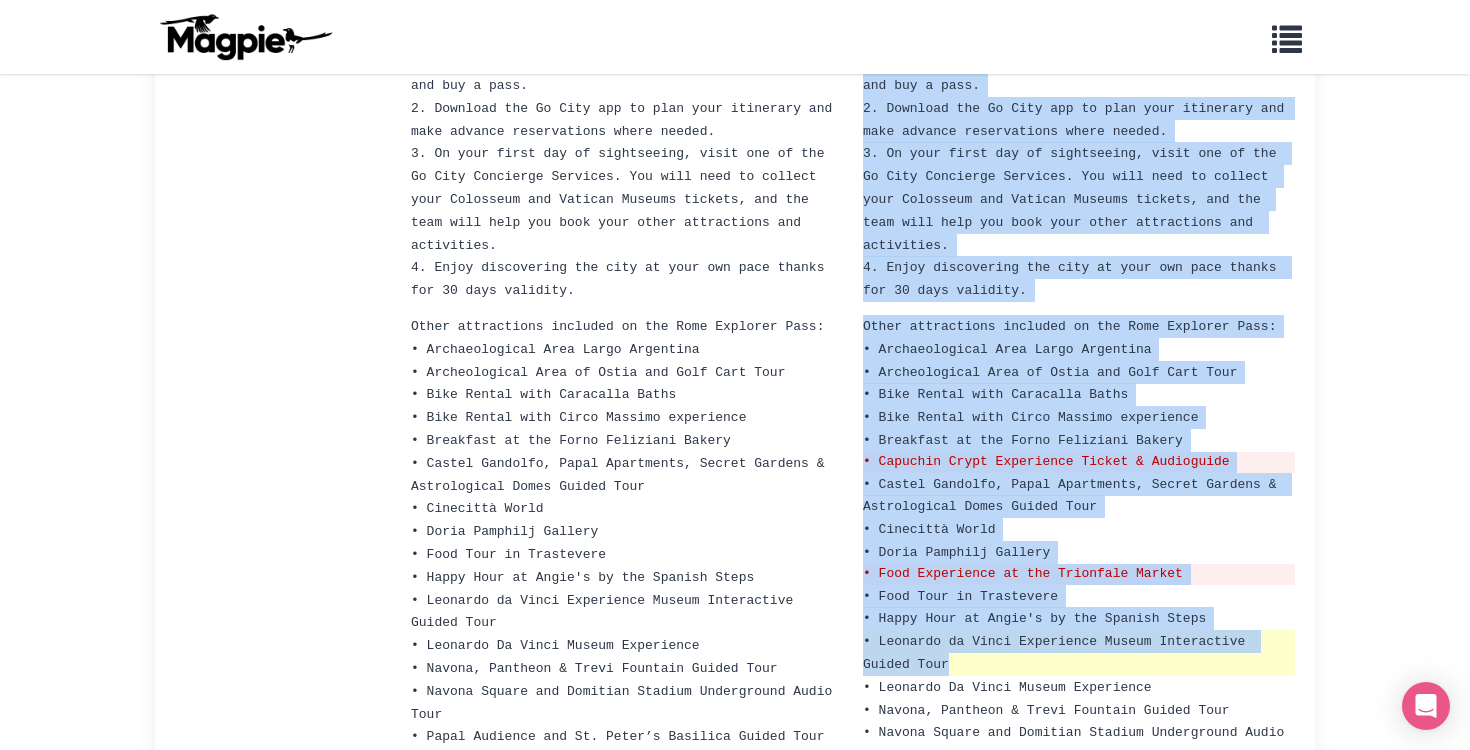 drag, startPoint x: 860, startPoint y: 252, endPoint x: 1125, endPoint y: 551, distance: 399.53223 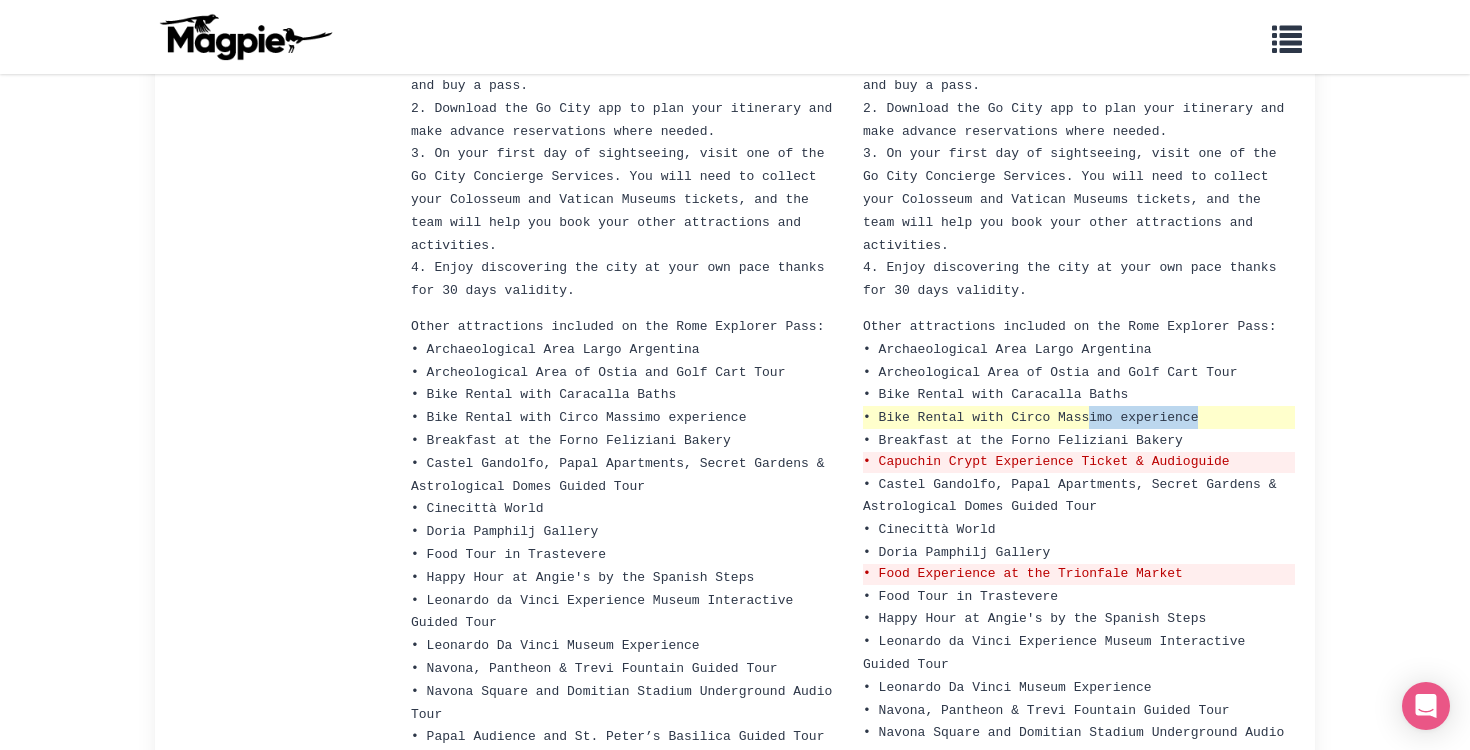 click on "• Bike Rental with Circo Massimo experience" at bounding box center (1079, 417) 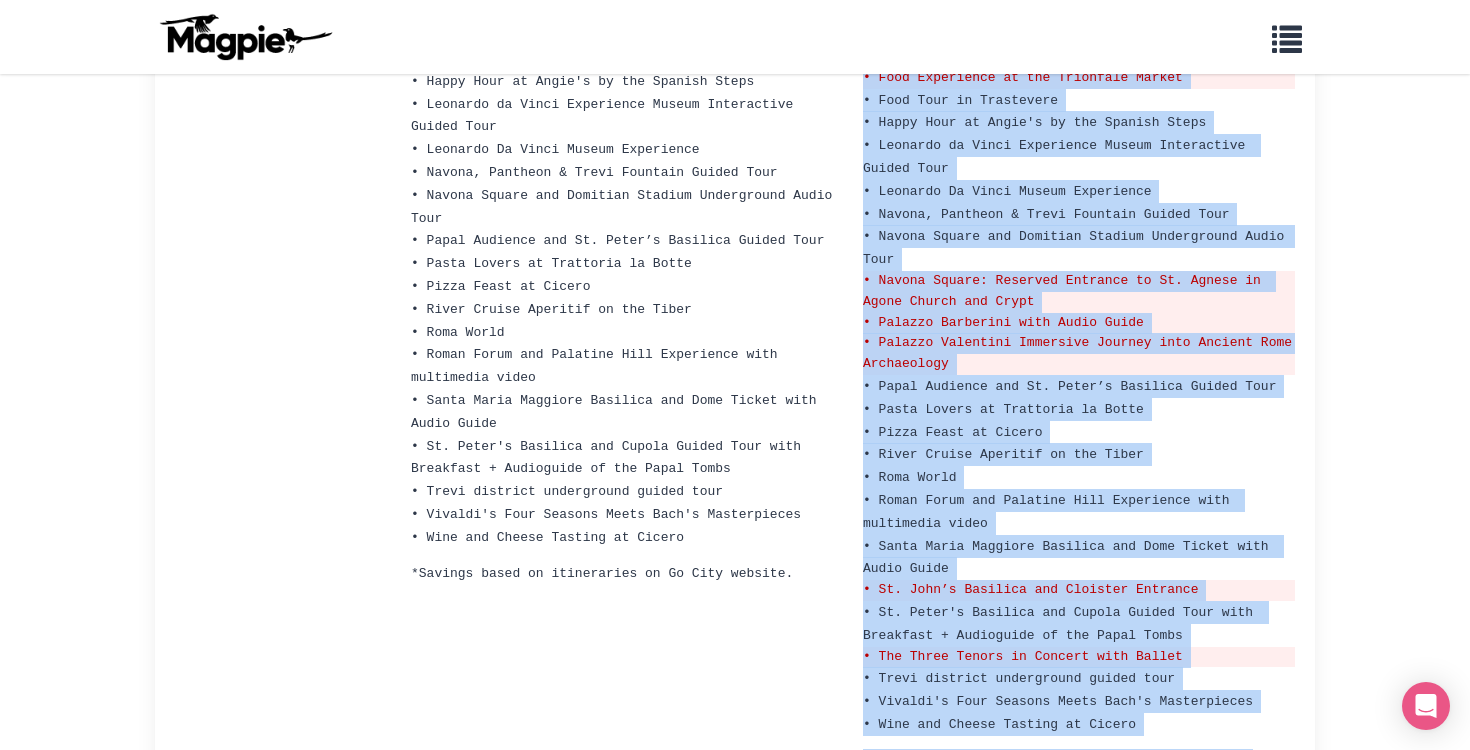 scroll, scrollTop: 1418, scrollLeft: 0, axis: vertical 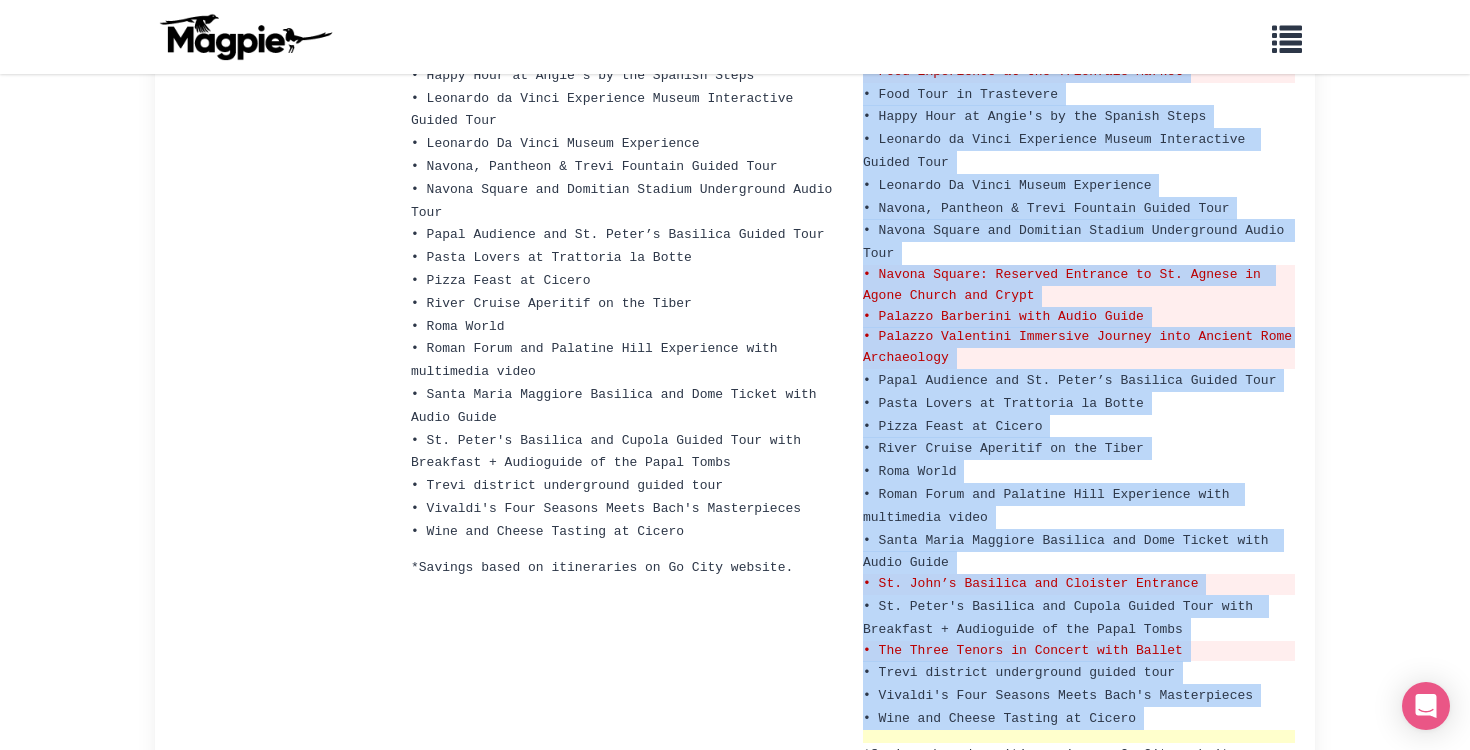 drag, startPoint x: 865, startPoint y: 255, endPoint x: 1289, endPoint y: 596, distance: 544.1112 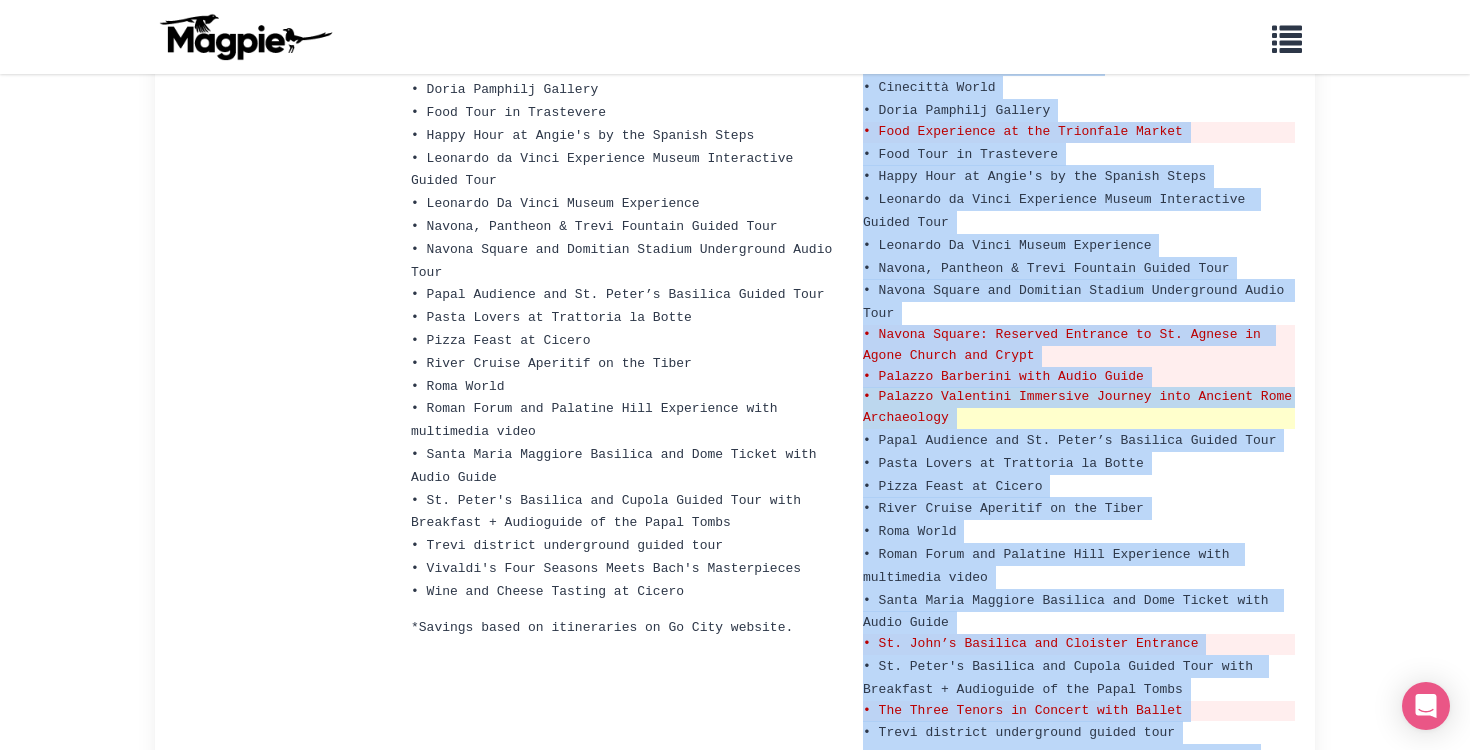 scroll, scrollTop: 1359, scrollLeft: 0, axis: vertical 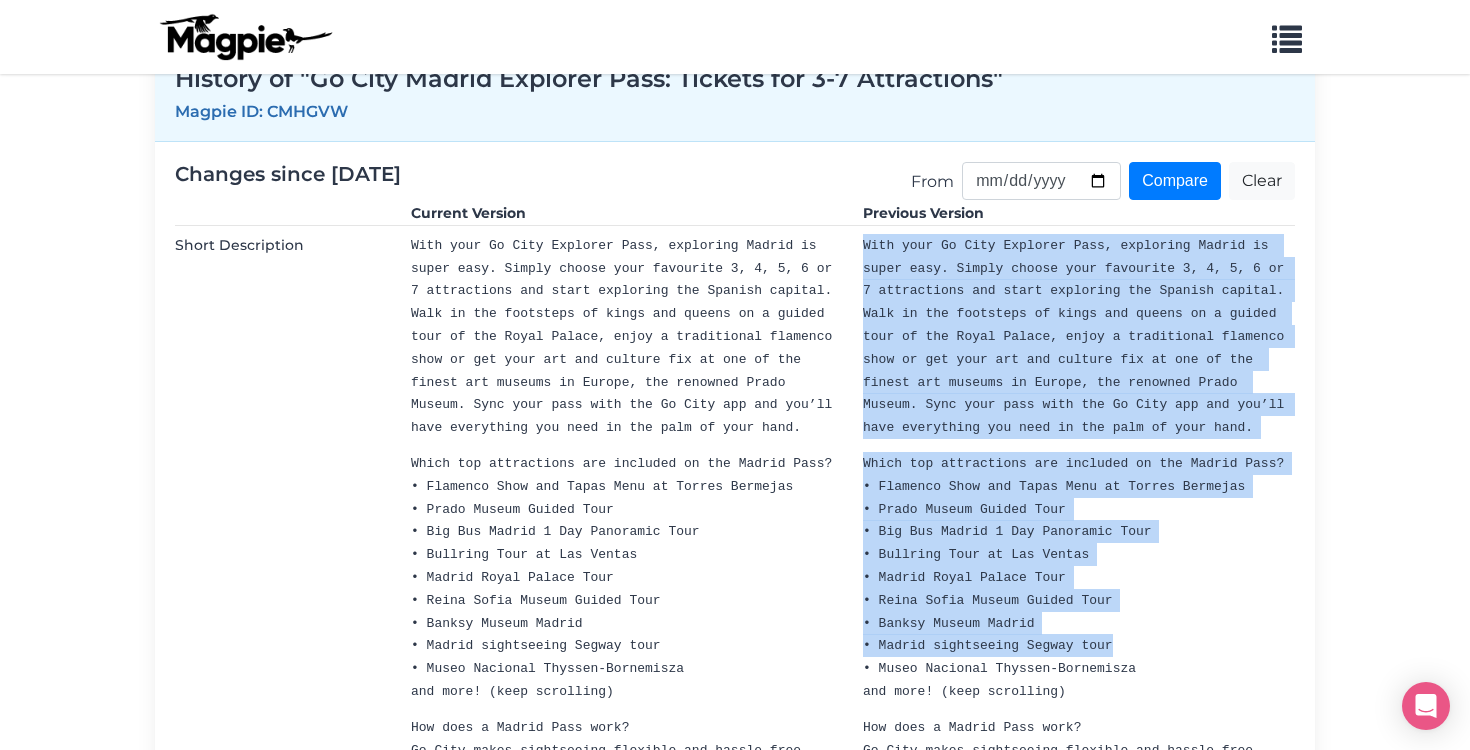 drag, startPoint x: 1144, startPoint y: 633, endPoint x: 862, endPoint y: 439, distance: 342.28644 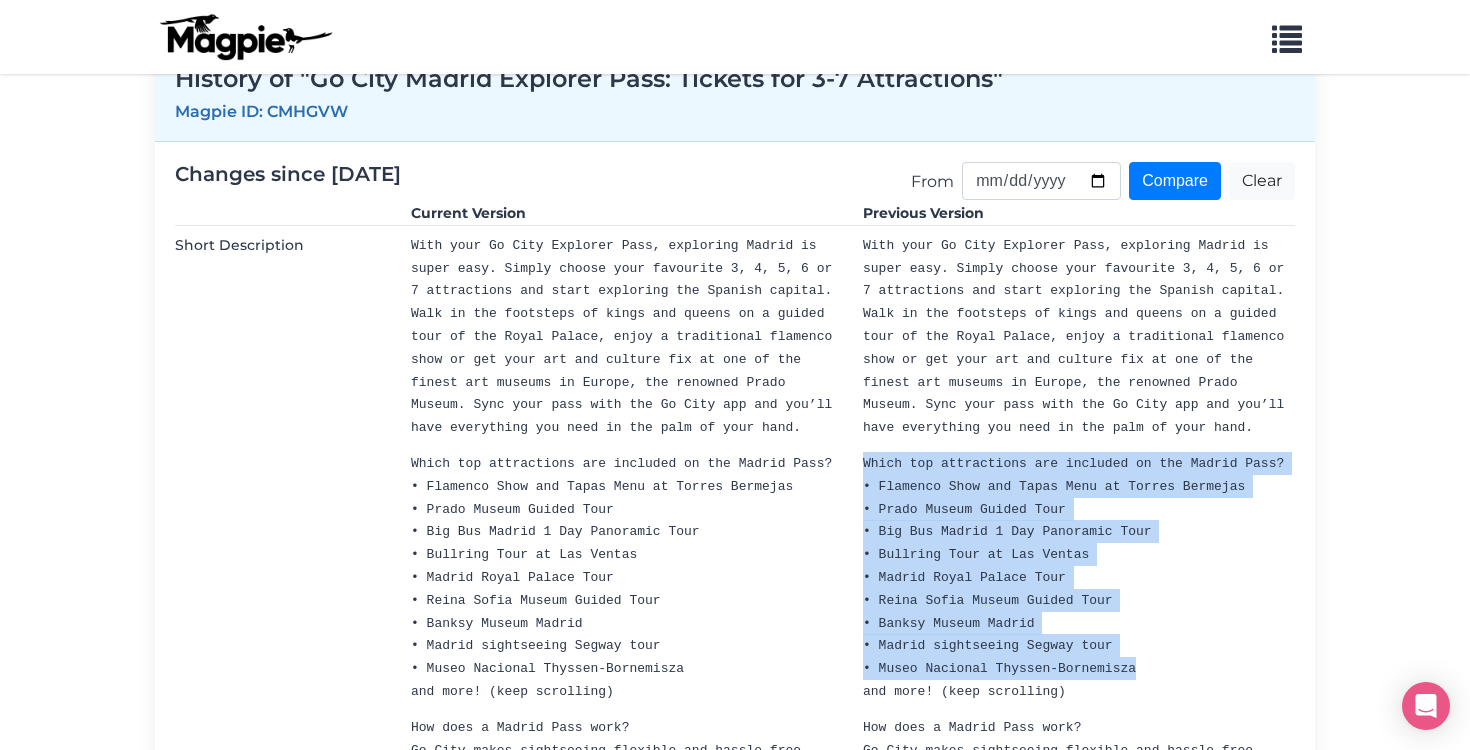 drag, startPoint x: 864, startPoint y: 444, endPoint x: 1145, endPoint y: 636, distance: 340.33072 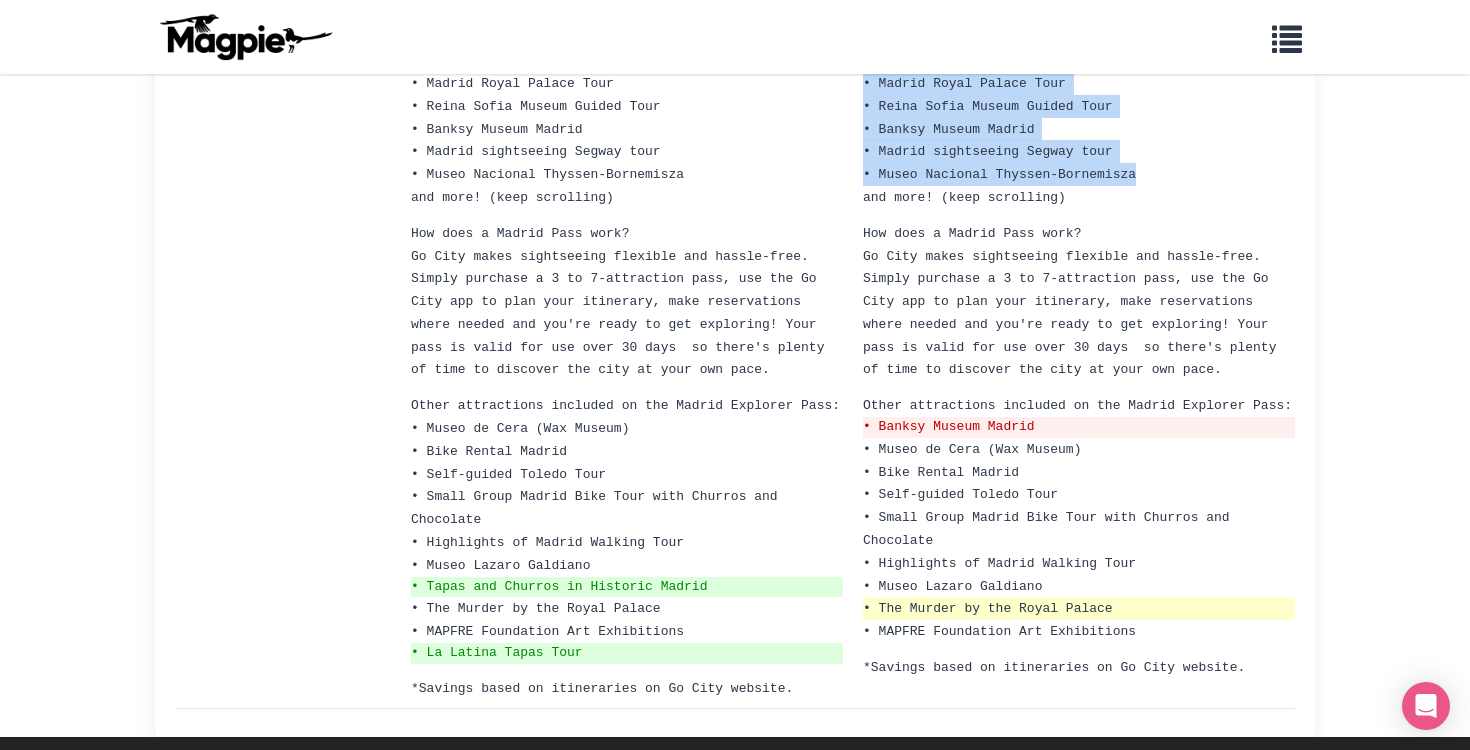 scroll, scrollTop: 572, scrollLeft: 0, axis: vertical 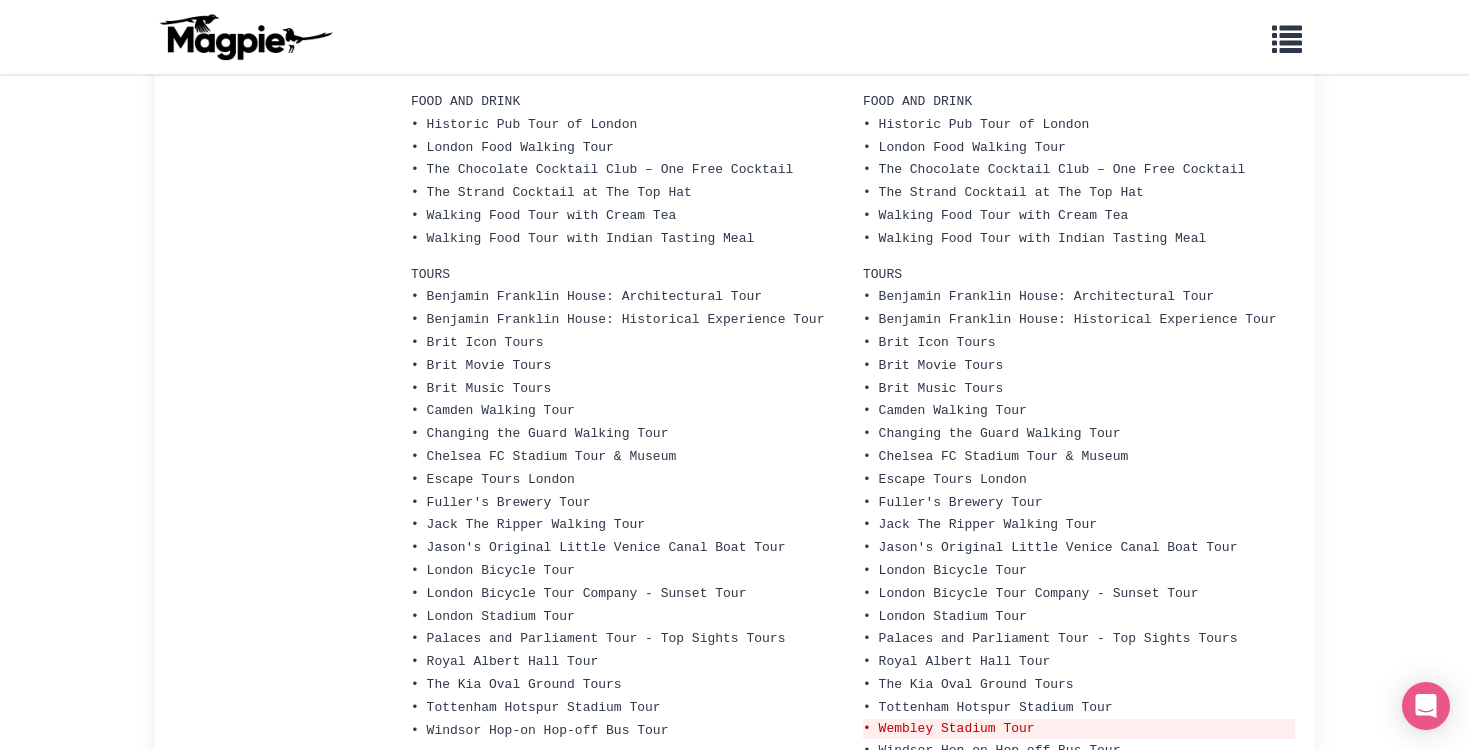 drag, startPoint x: 925, startPoint y: 182, endPoint x: 848, endPoint y: 182, distance: 77 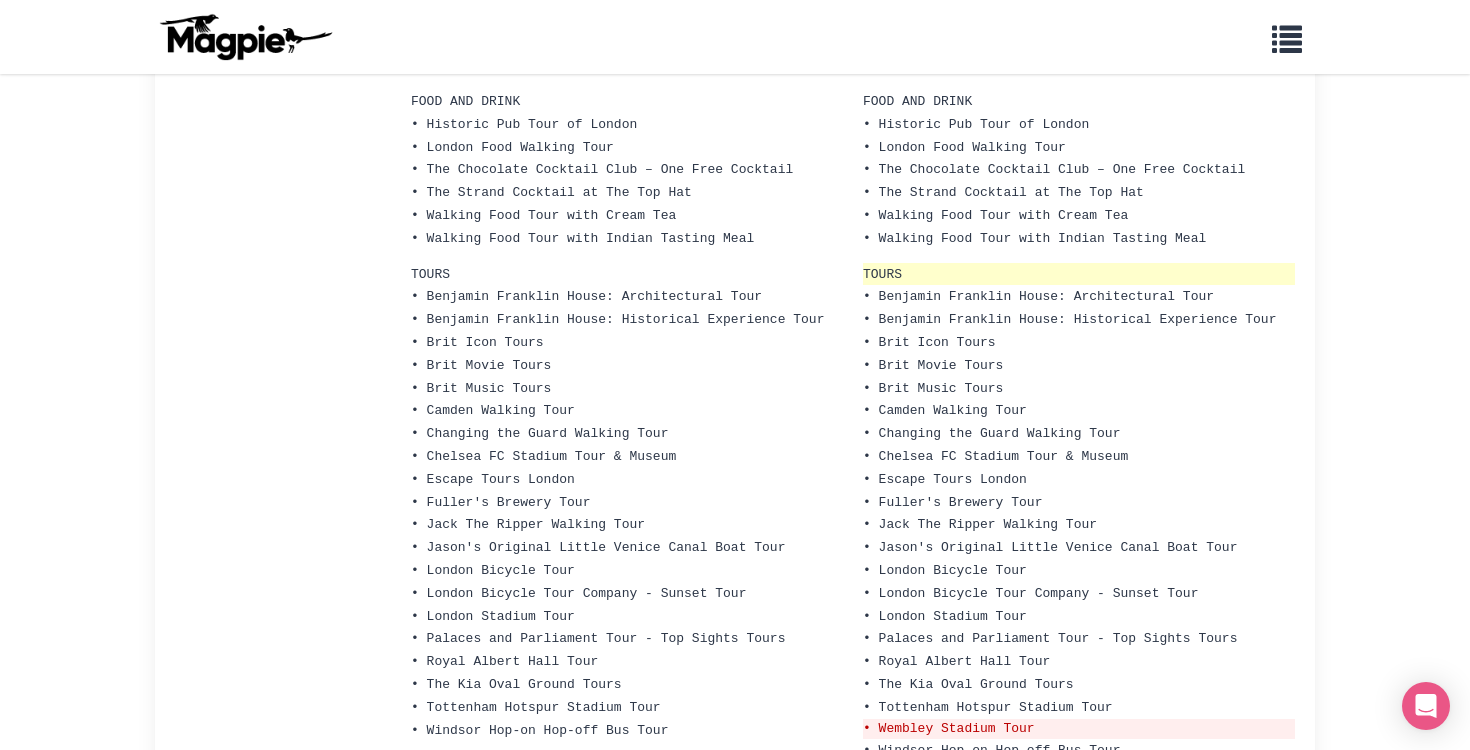 click on "TOURS" at bounding box center (882, 274) 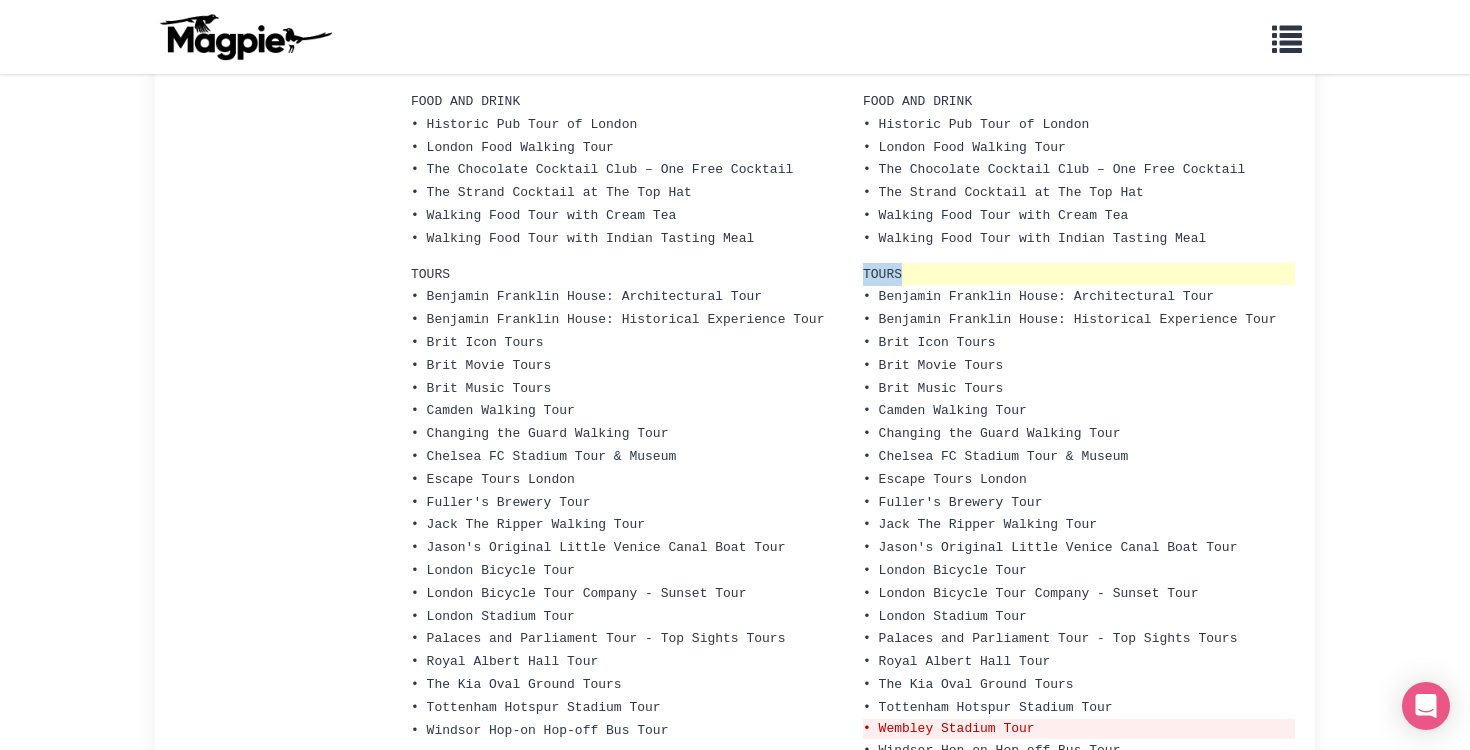 click on "TOURS" at bounding box center (882, 274) 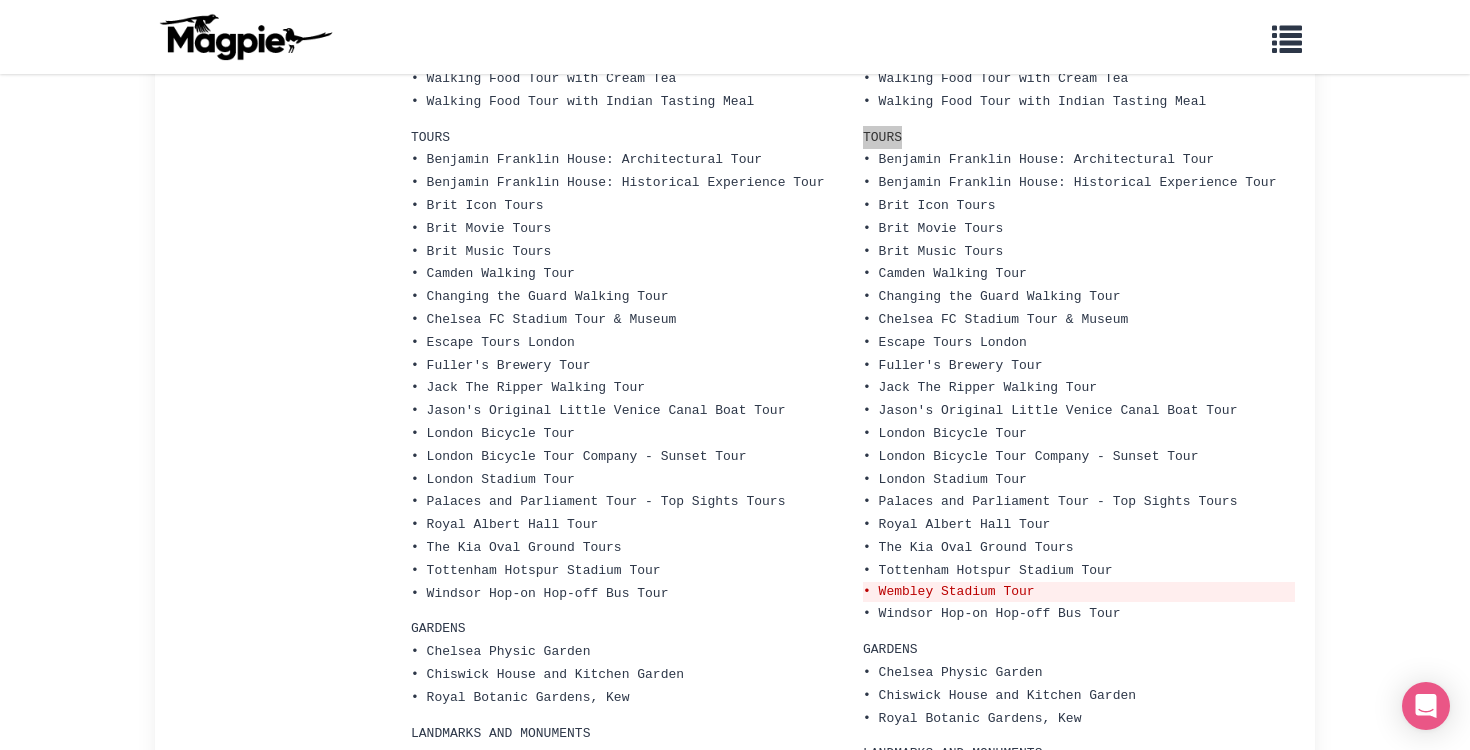 scroll, scrollTop: 1370, scrollLeft: 0, axis: vertical 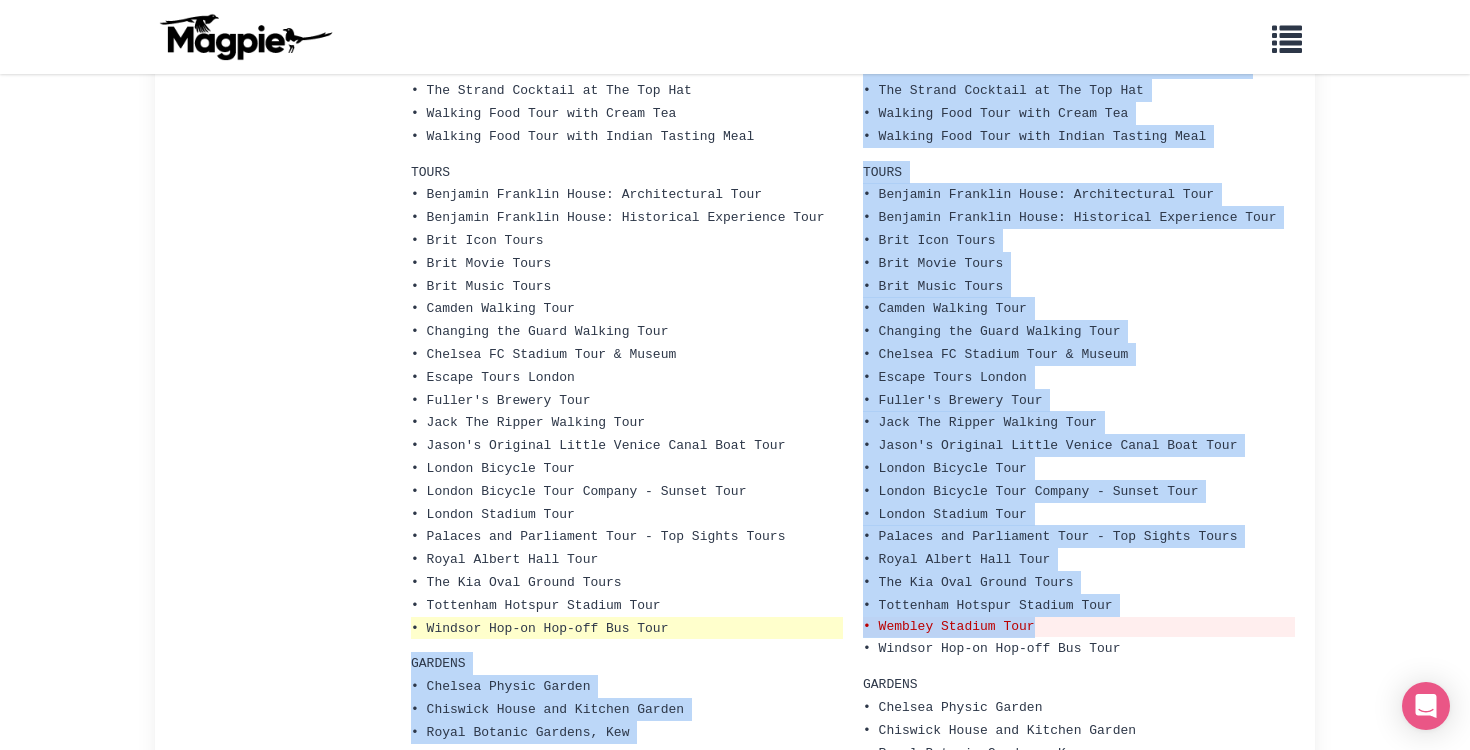 drag, startPoint x: 1080, startPoint y: 499, endPoint x: 835, endPoint y: 501, distance: 245.00816 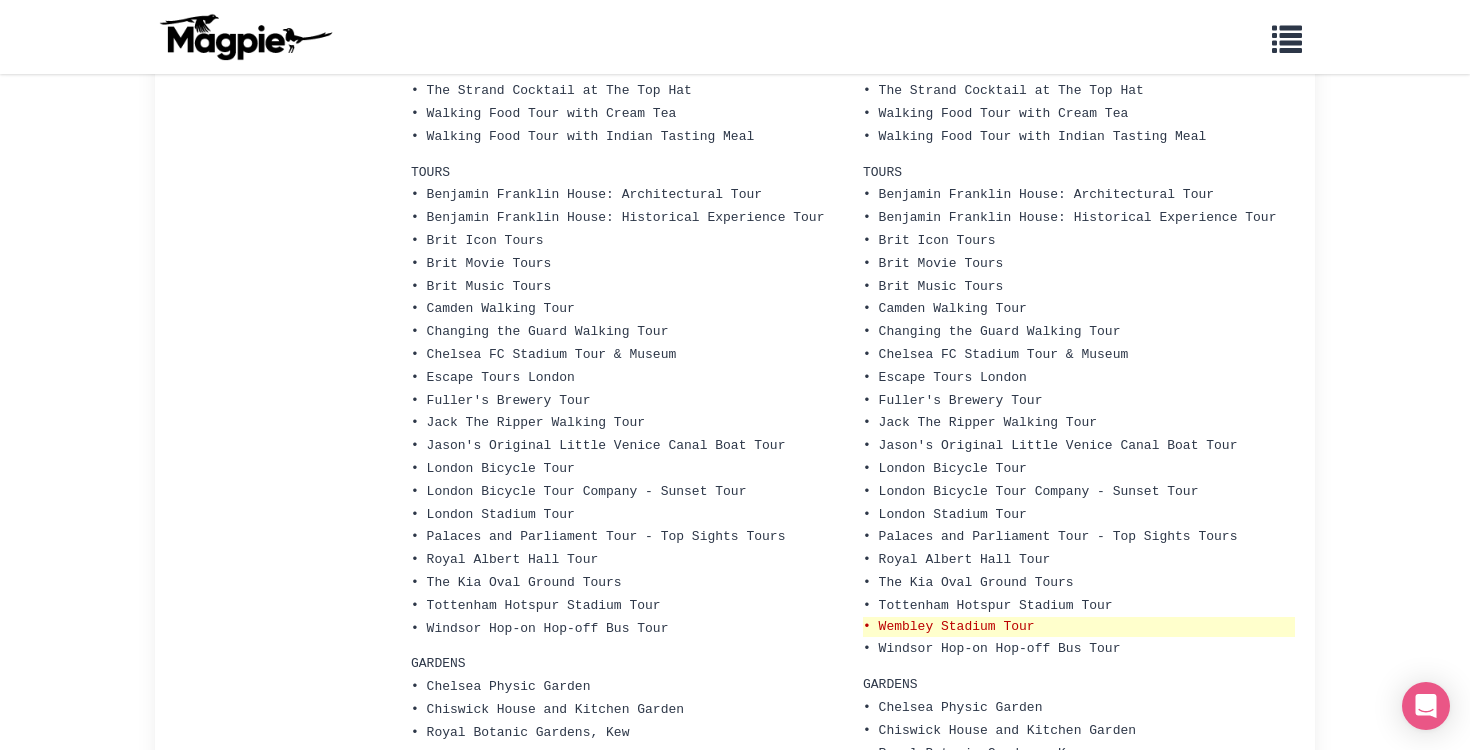 click on "• Wembley Stadium Tour" at bounding box center (1079, 627) 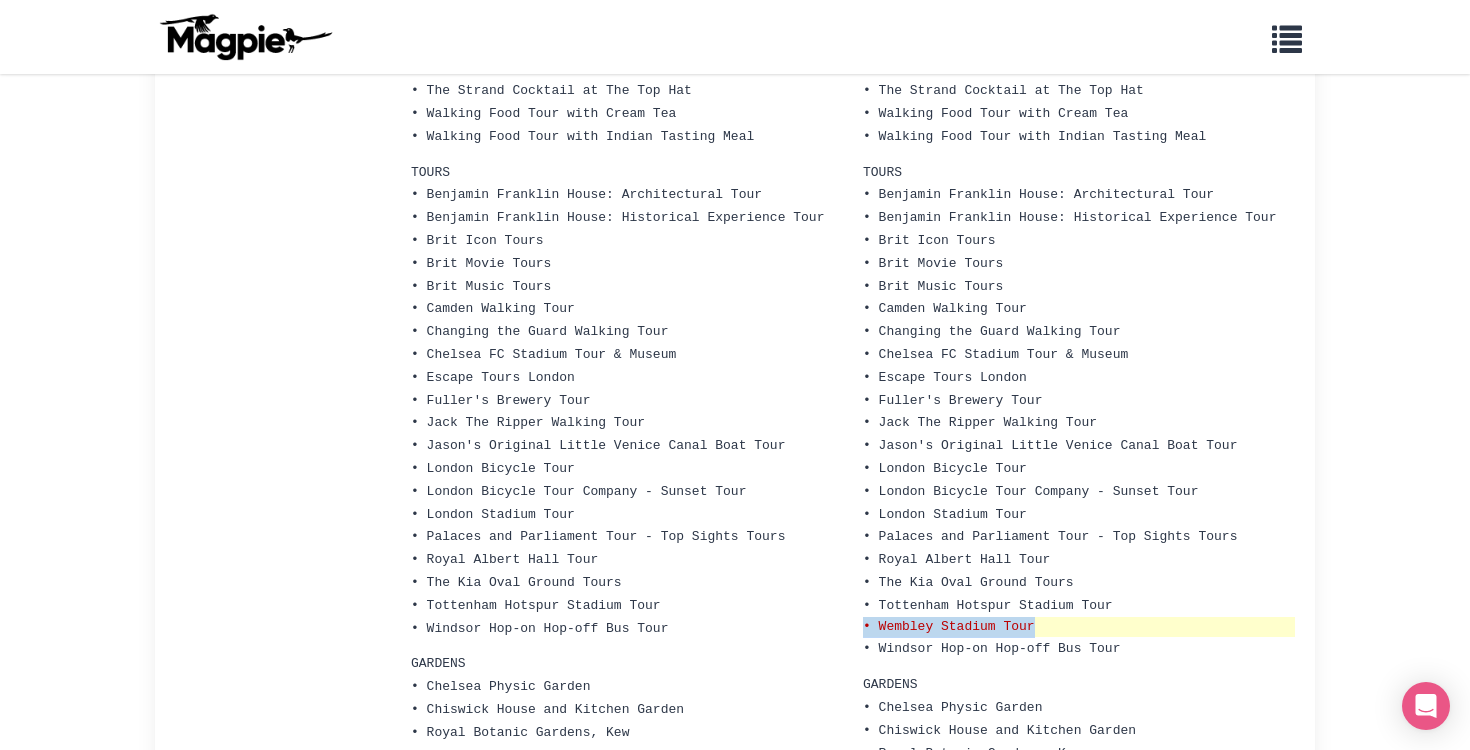 drag, startPoint x: 864, startPoint y: 497, endPoint x: 1059, endPoint y: 495, distance: 195.01025 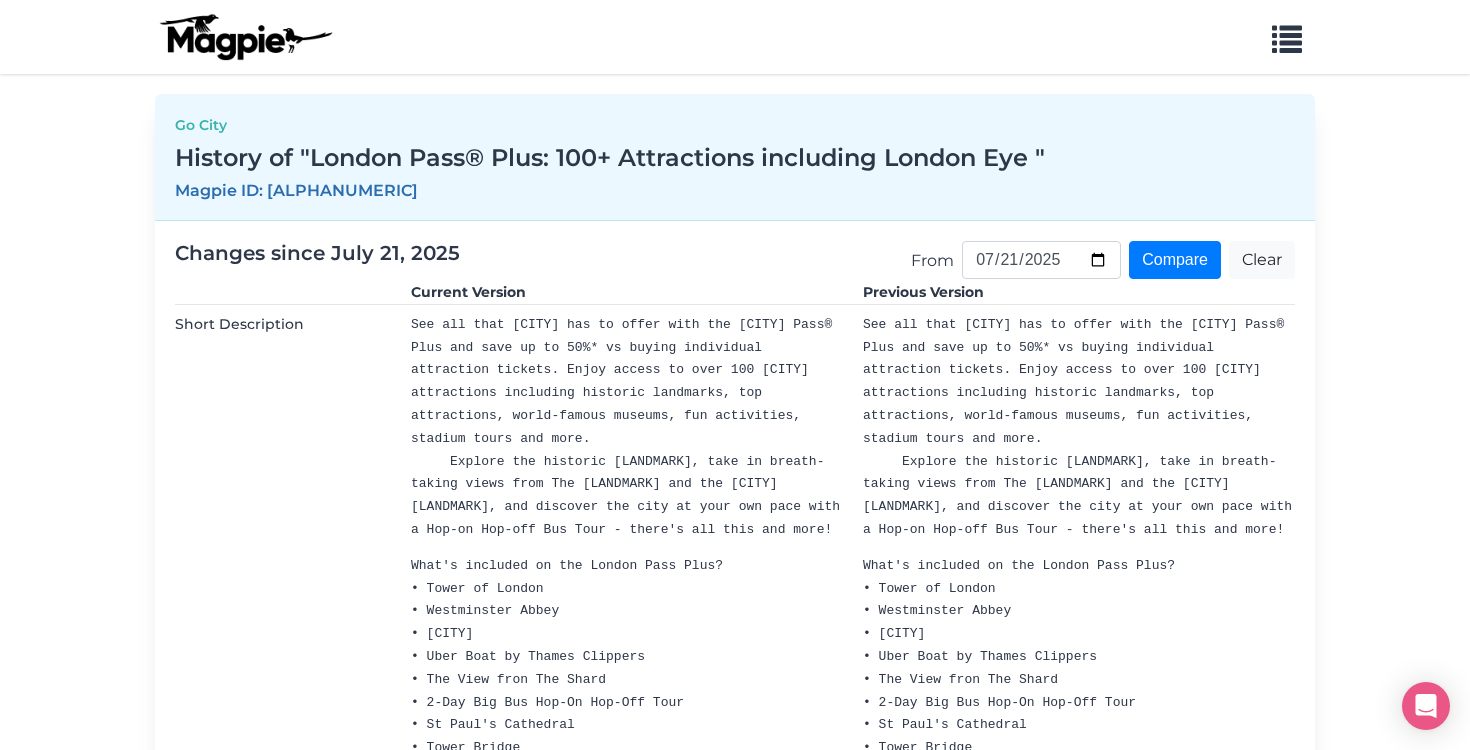scroll, scrollTop: 0, scrollLeft: 0, axis: both 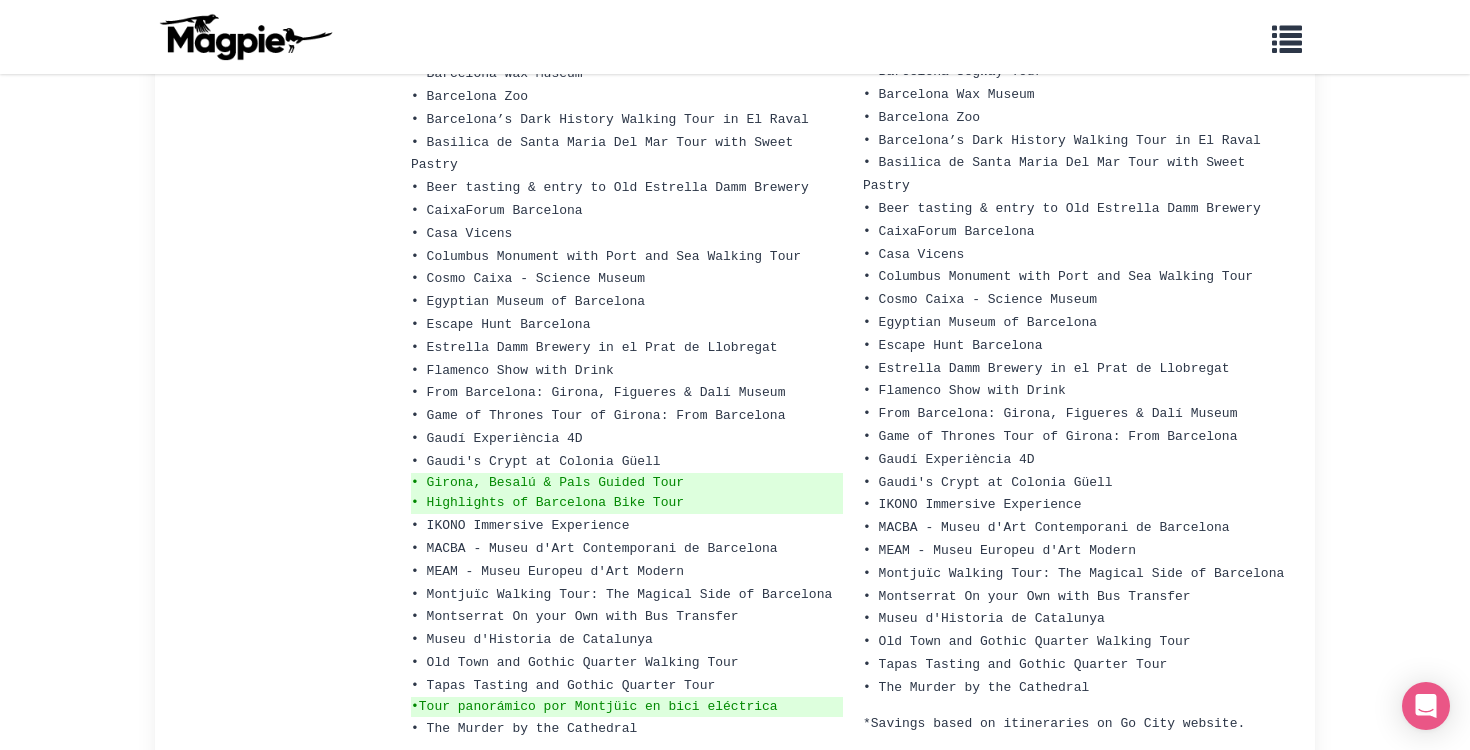 click on "Short Description
Discover Barcelona with an all-inclusive pass and visit as many sights as you want over the course of 2, 3, 4 or 5-days. With access to over 40 attractions, guided tours, museums and activities on one digital pass, it's the easiest way to sightsee and save up to 50%* compared to buying attraction tickets separately.   Marvel at the Sagrada Familia and La Pedrera, hop-on the open-top bus for a tour of the city, enjoy panoramic views from the Barcelona Cable Car and more!
Which top attractions are included on the Barcelona Pass?
• Sagrada Familia Guided Tour
• Park Güell Guided Tour
• Casa Batlló
• Barcelona City Tour Hop-on Hop-off Bus 24-hour Ticket
• La Pedrera
• Barcelona Cable Car
• L'Aquàrium de Barcelona
• Poble Espanyol de Barcelona
• FC Barcelona - Spotify Camp Nou Tour
• Las Golondrinas Boat Cruise
• Life of Picasso Walking Tour with Museum Entry" at bounding box center [735, -79] 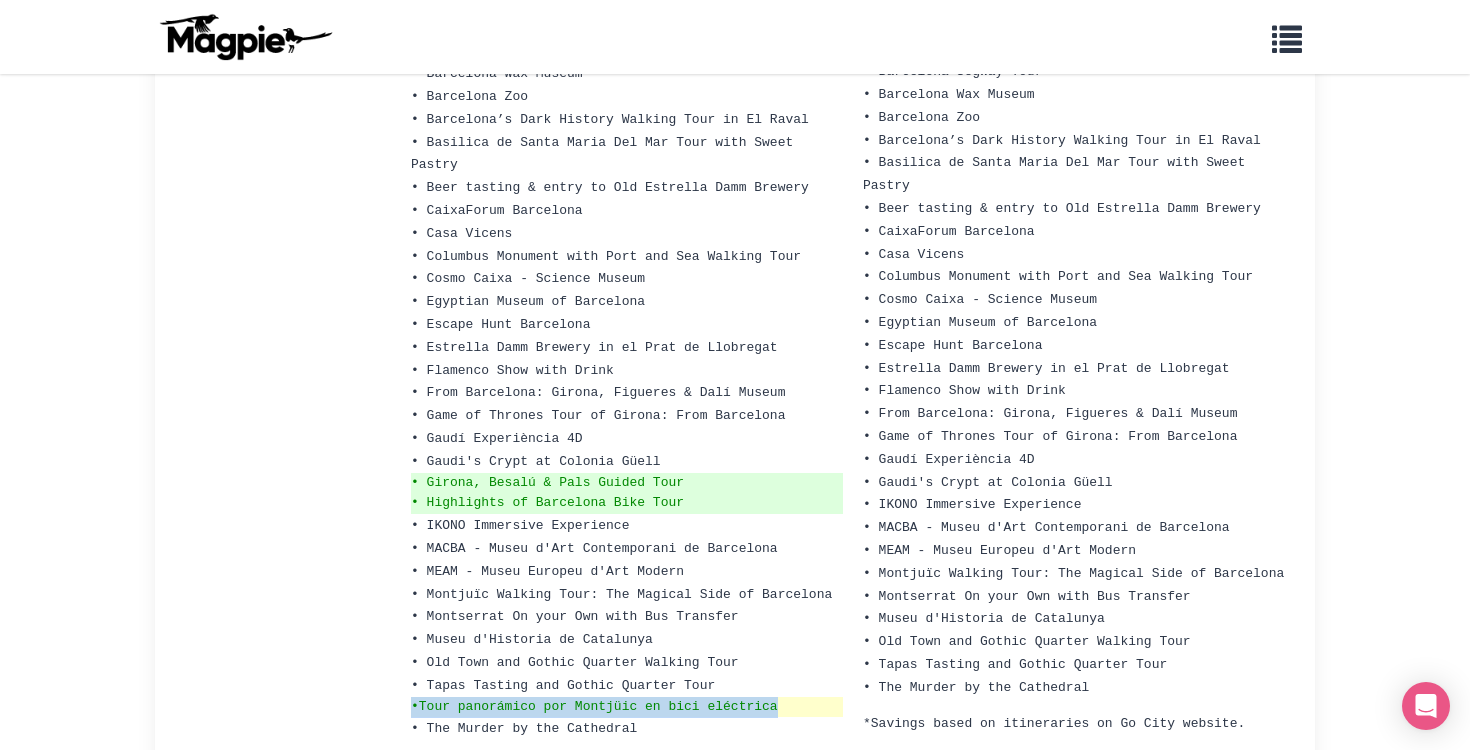 drag, startPoint x: 803, startPoint y: 580, endPoint x: 412, endPoint y: 578, distance: 391.00513 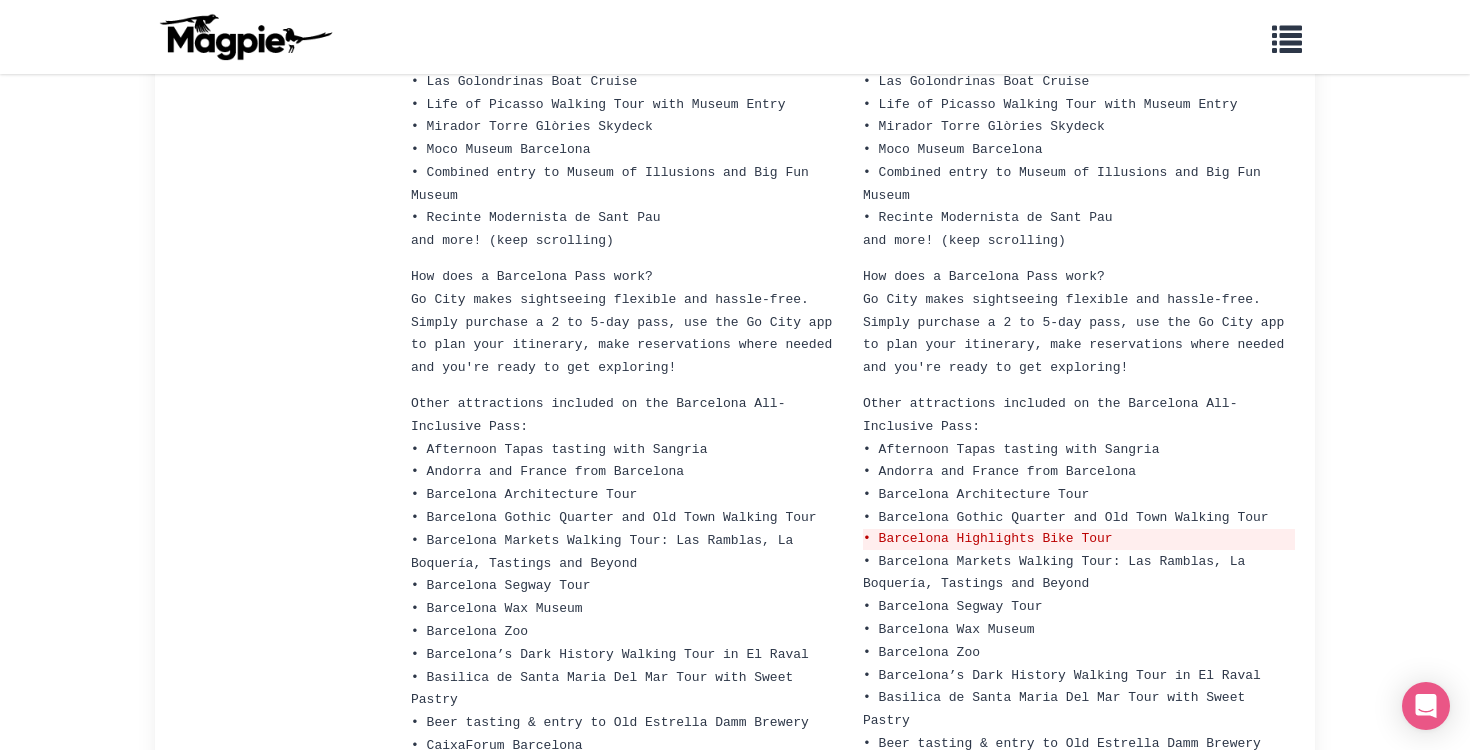 scroll, scrollTop: 576, scrollLeft: 0, axis: vertical 